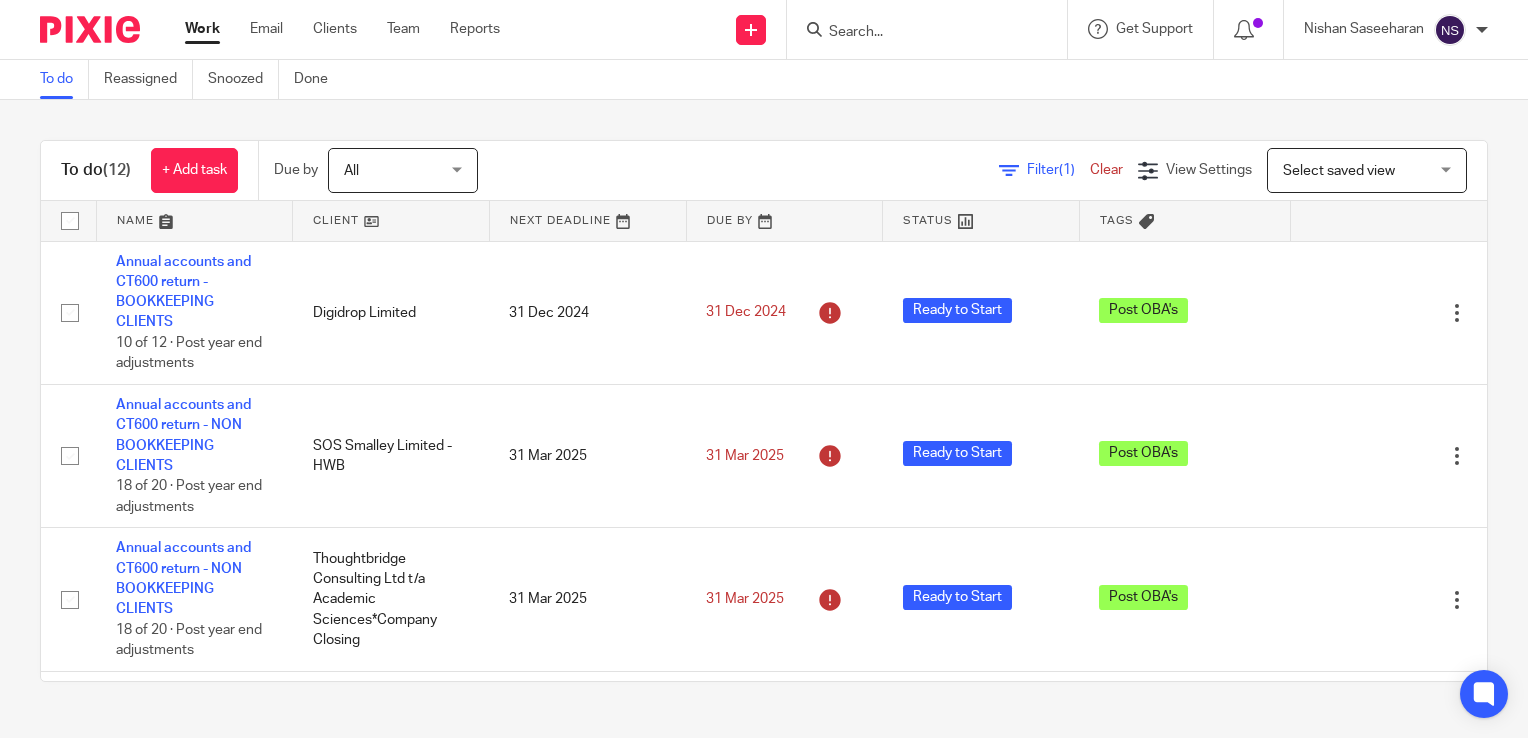 scroll, scrollTop: 0, scrollLeft: 0, axis: both 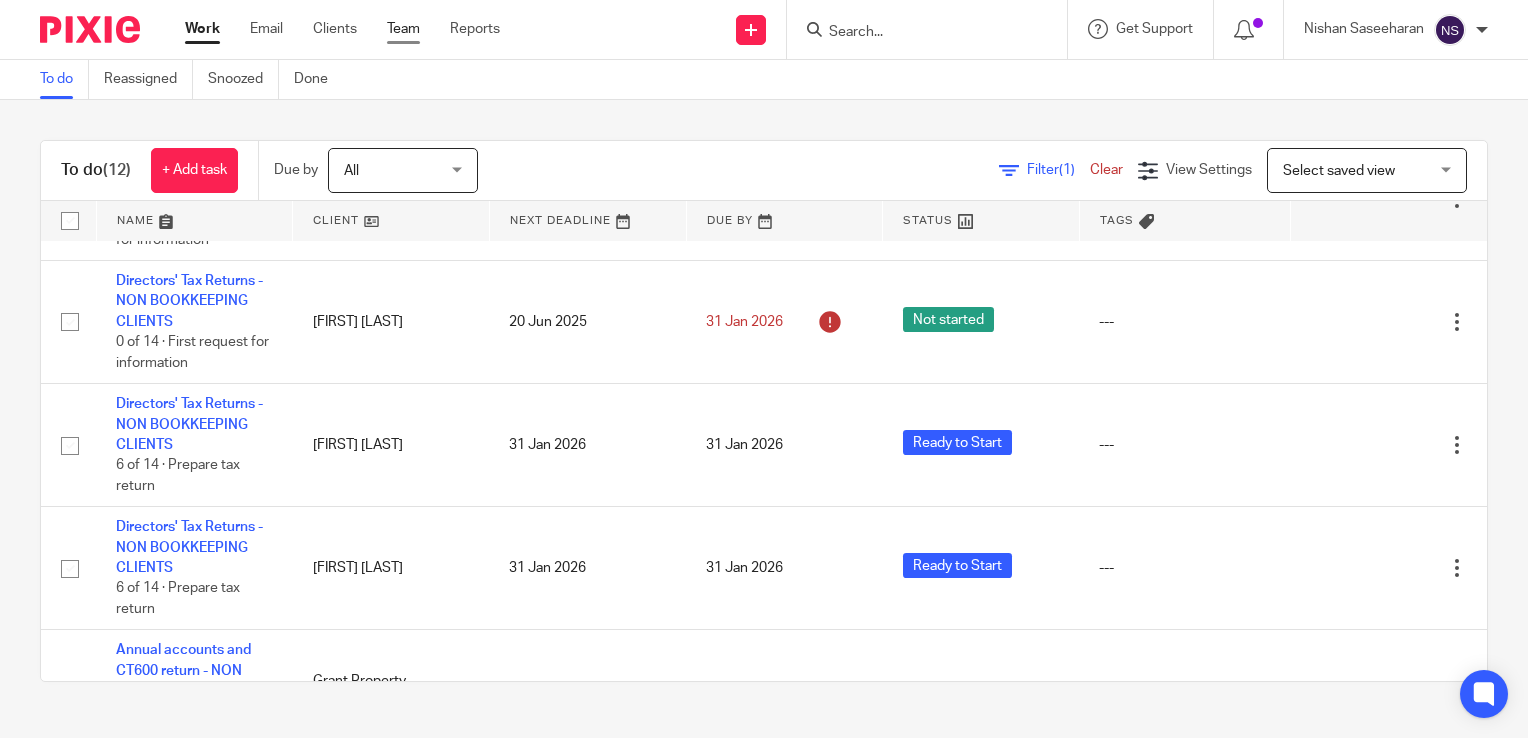click on "Team" at bounding box center [403, 29] 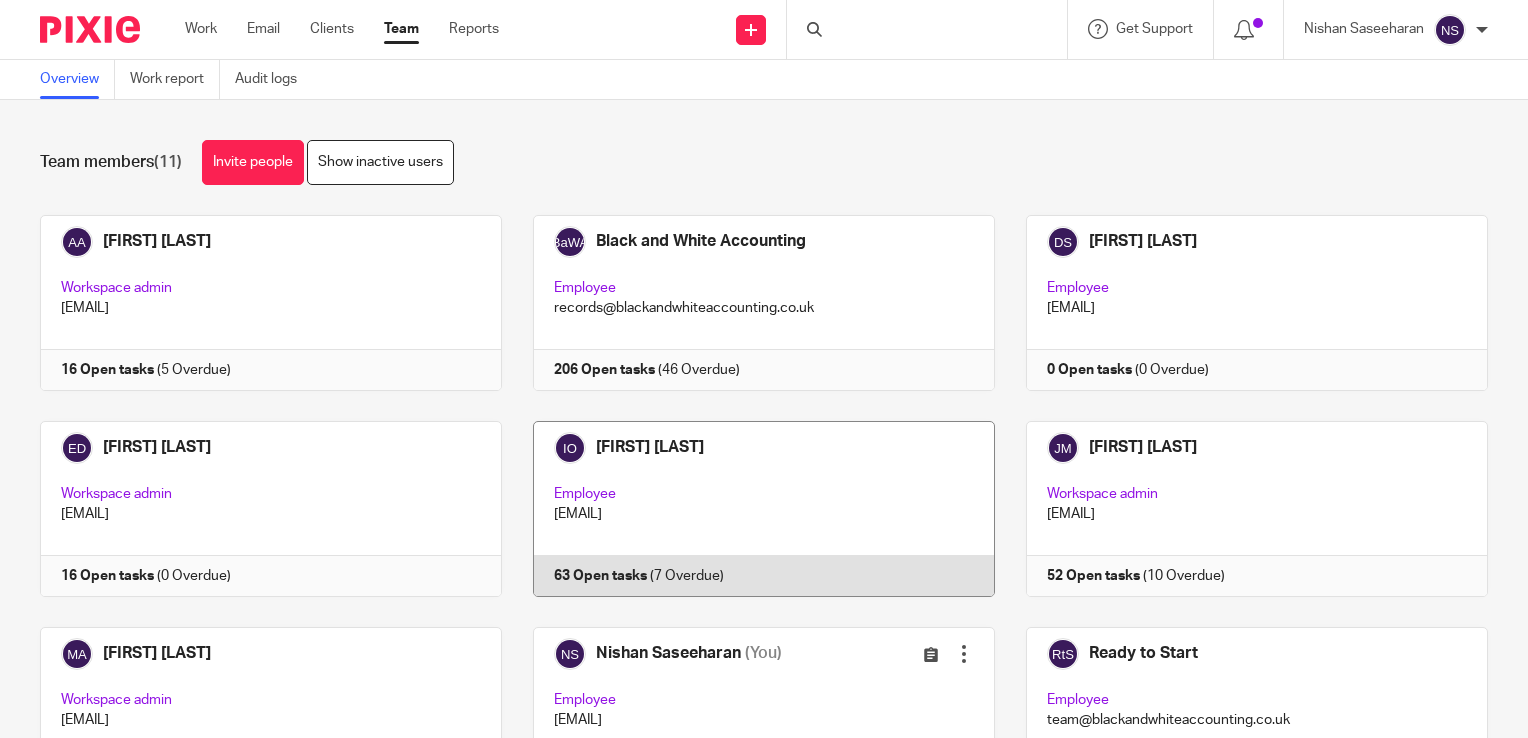 scroll, scrollTop: 0, scrollLeft: 0, axis: both 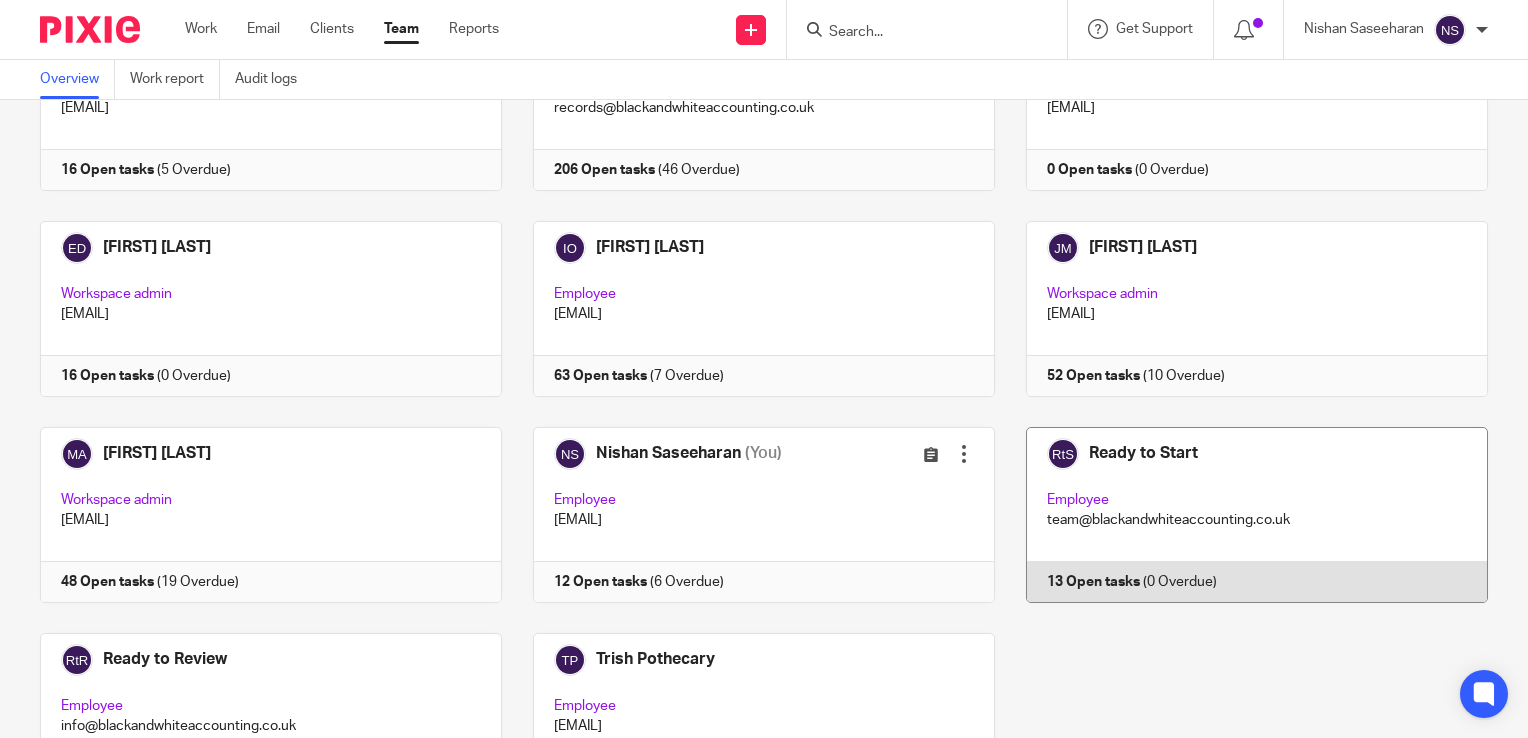click at bounding box center (1241, 515) 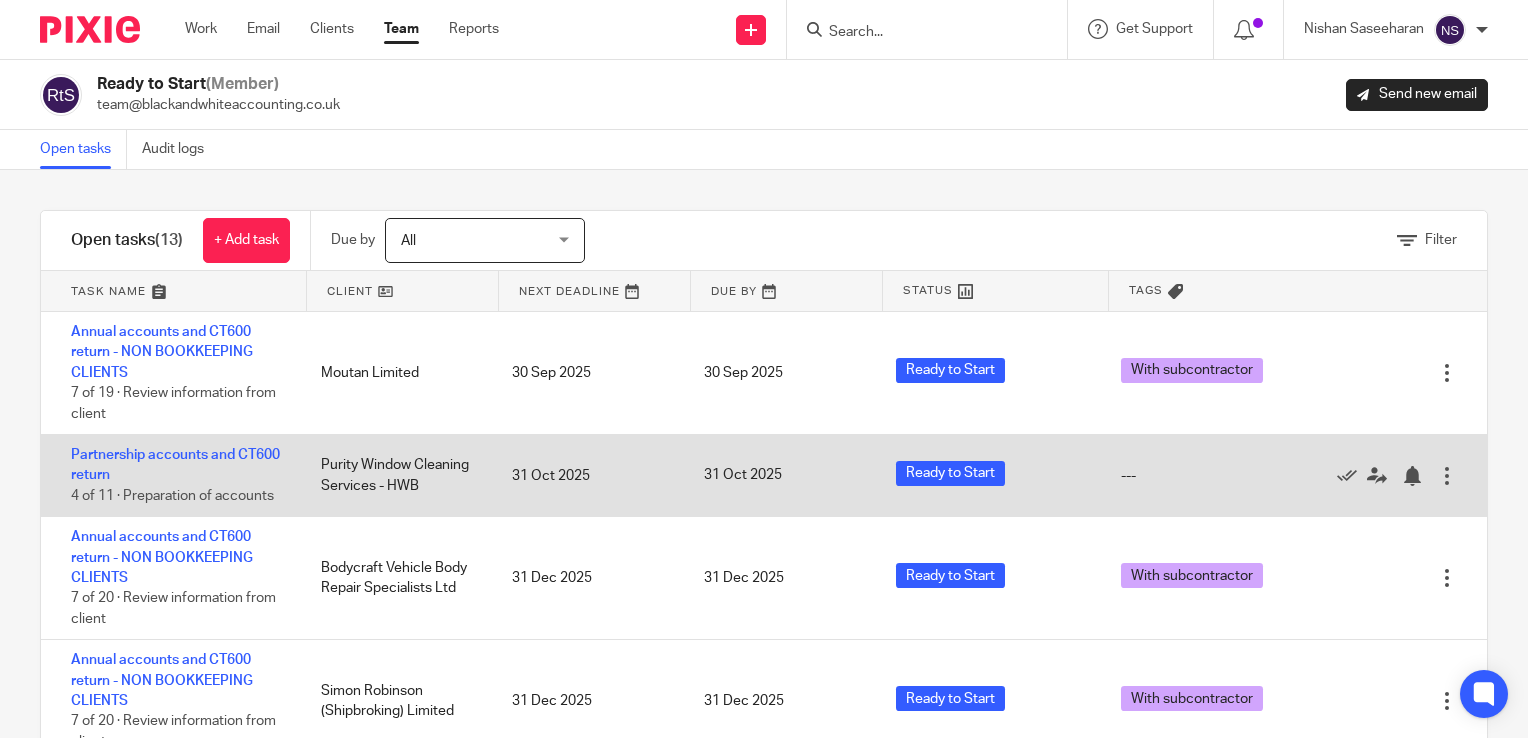 scroll, scrollTop: 0, scrollLeft: 0, axis: both 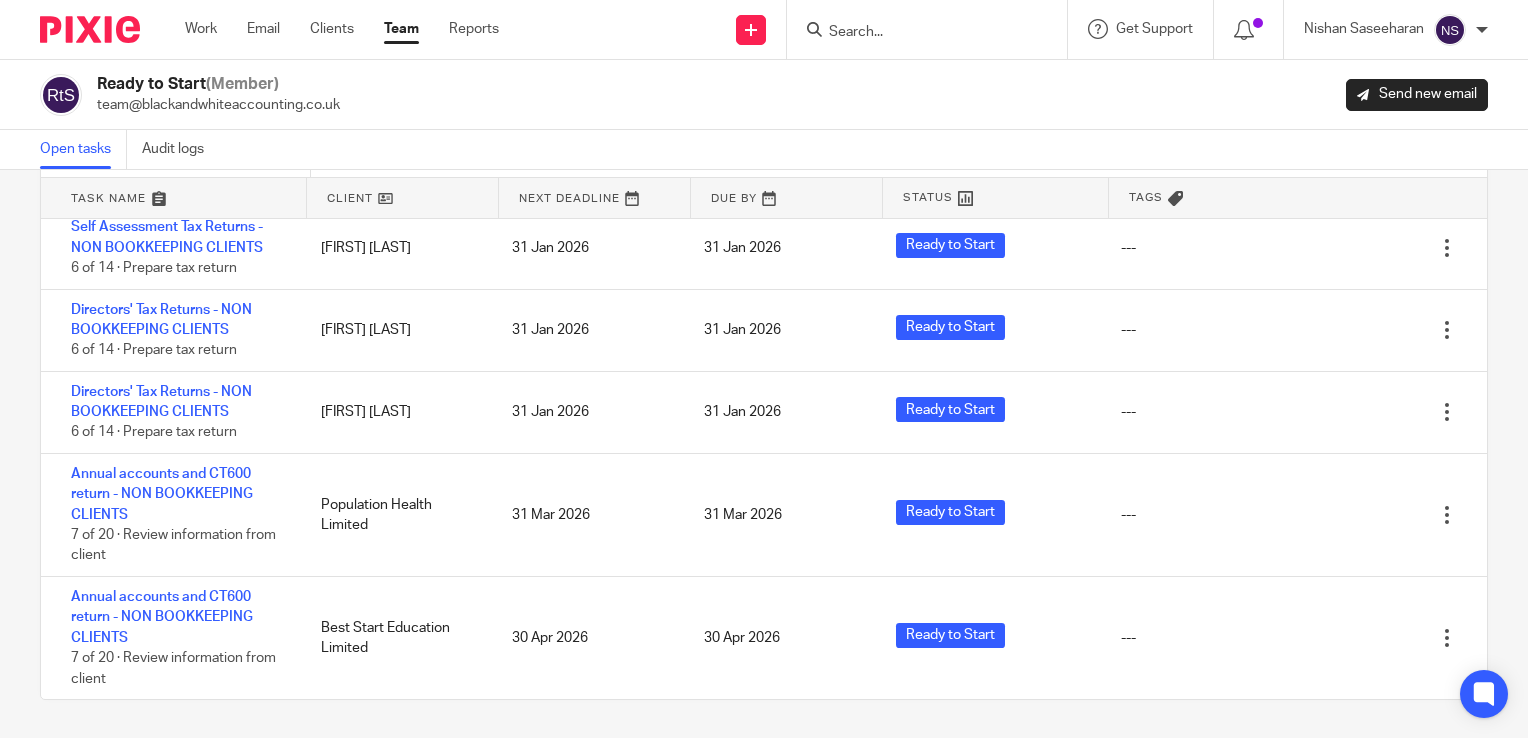 click at bounding box center [90, 29] 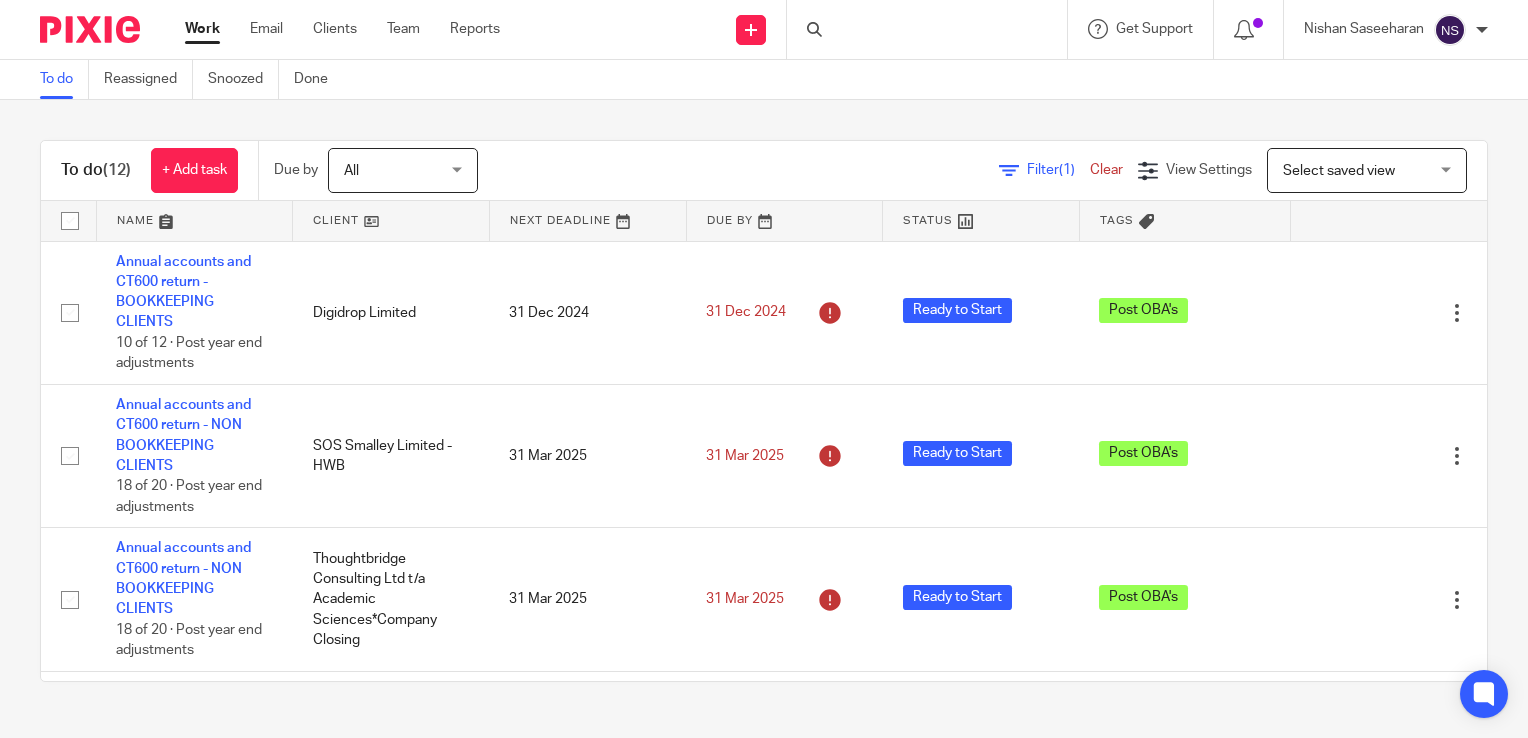 scroll, scrollTop: 0, scrollLeft: 0, axis: both 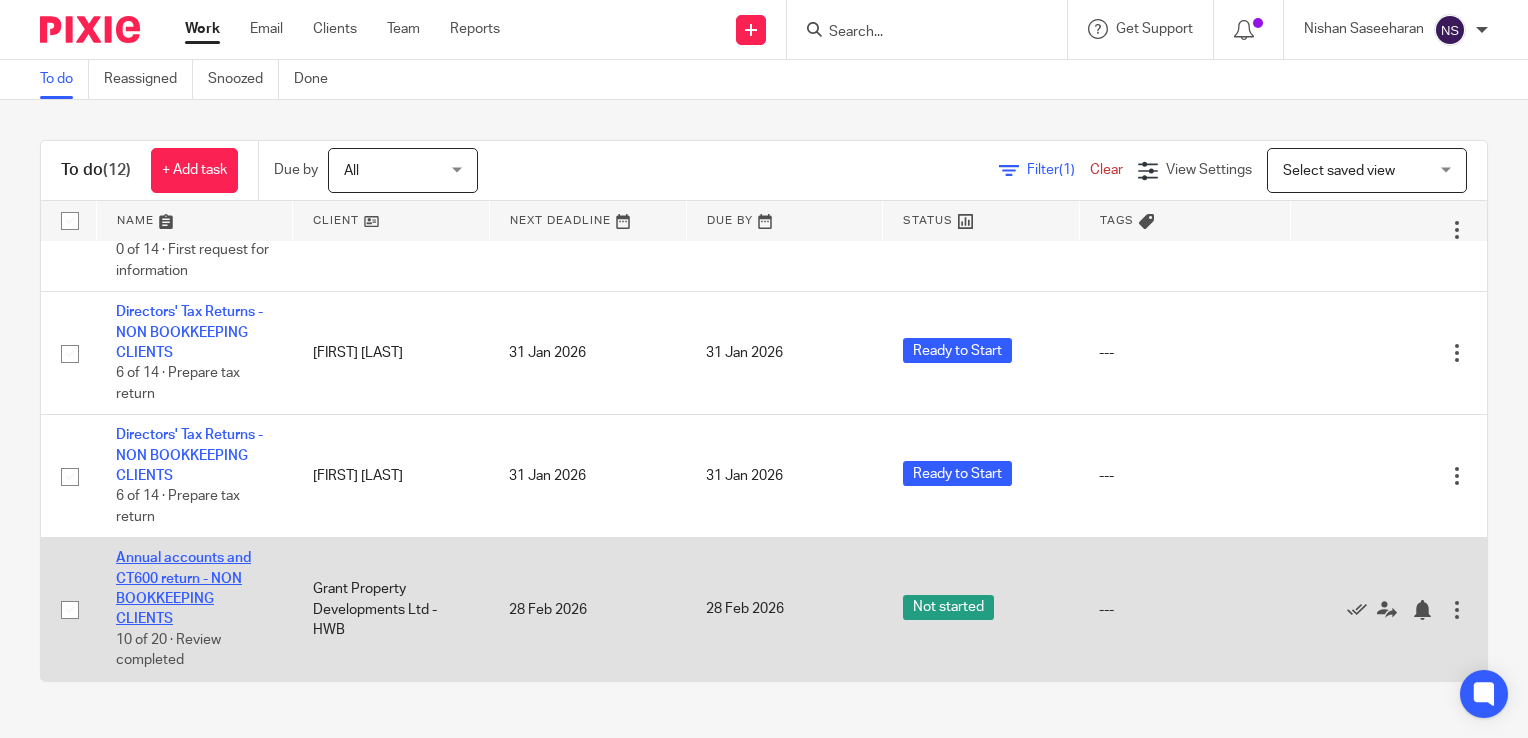 click on "Annual accounts and CT600 return - NON BOOKKEEPING CLIENTS" at bounding box center (183, 588) 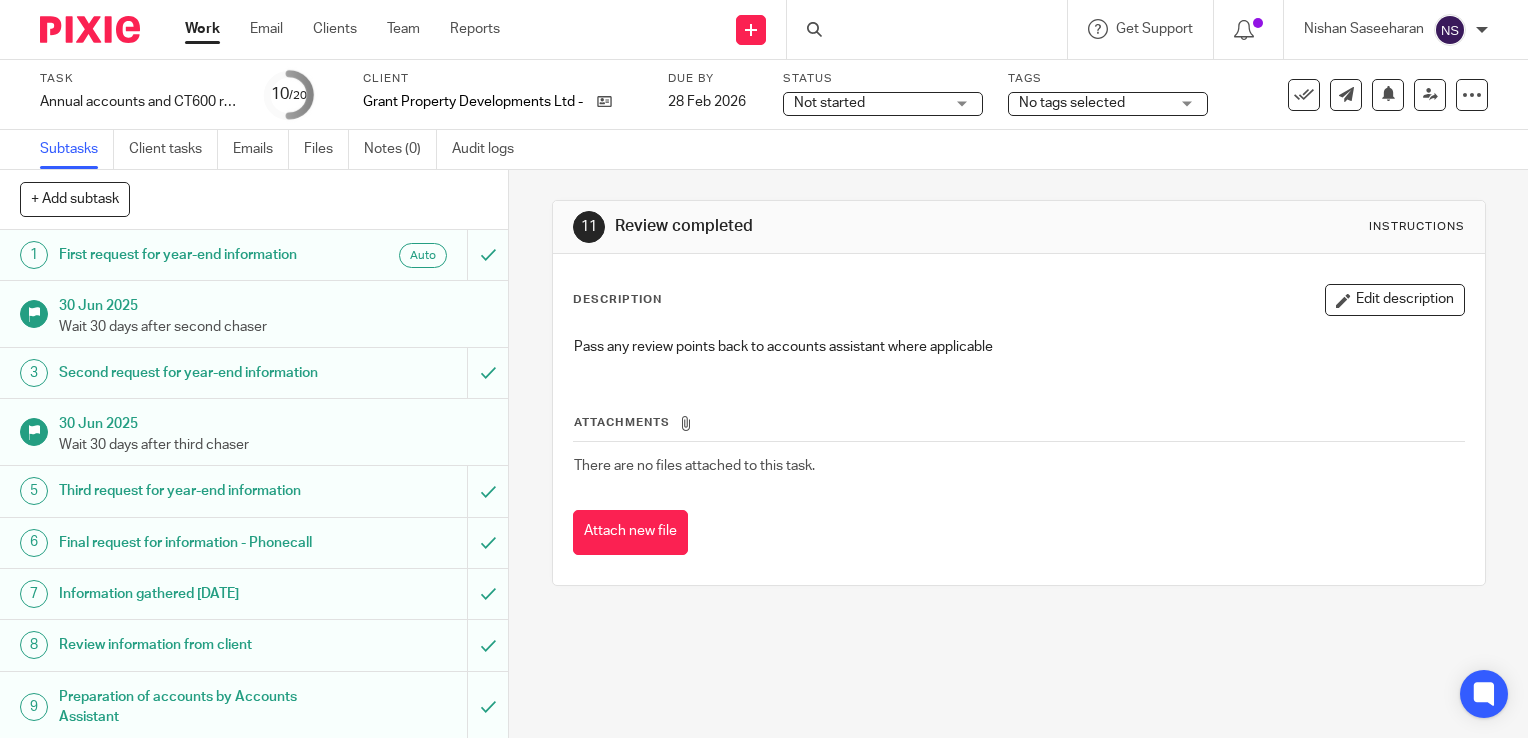 scroll, scrollTop: 0, scrollLeft: 0, axis: both 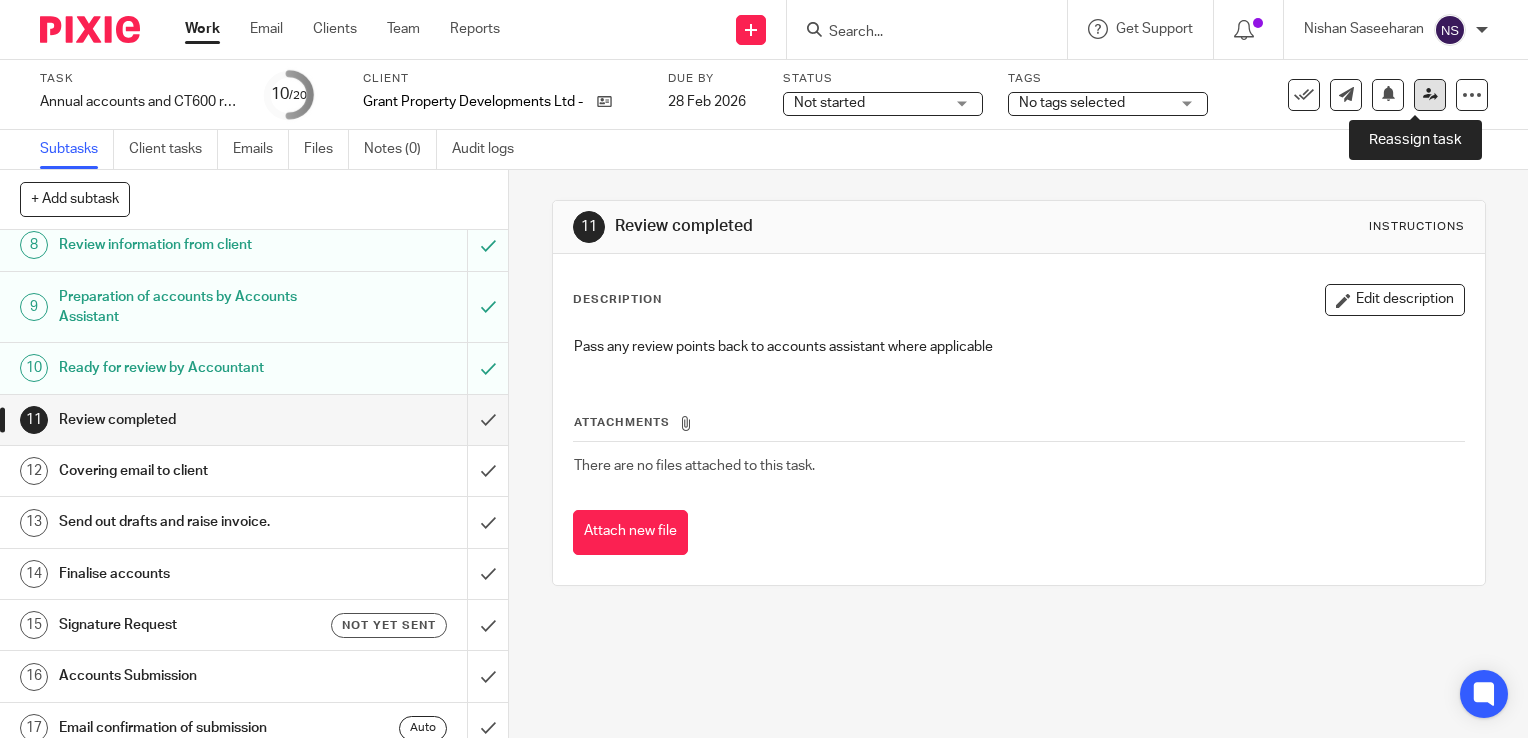 click at bounding box center [1430, 94] 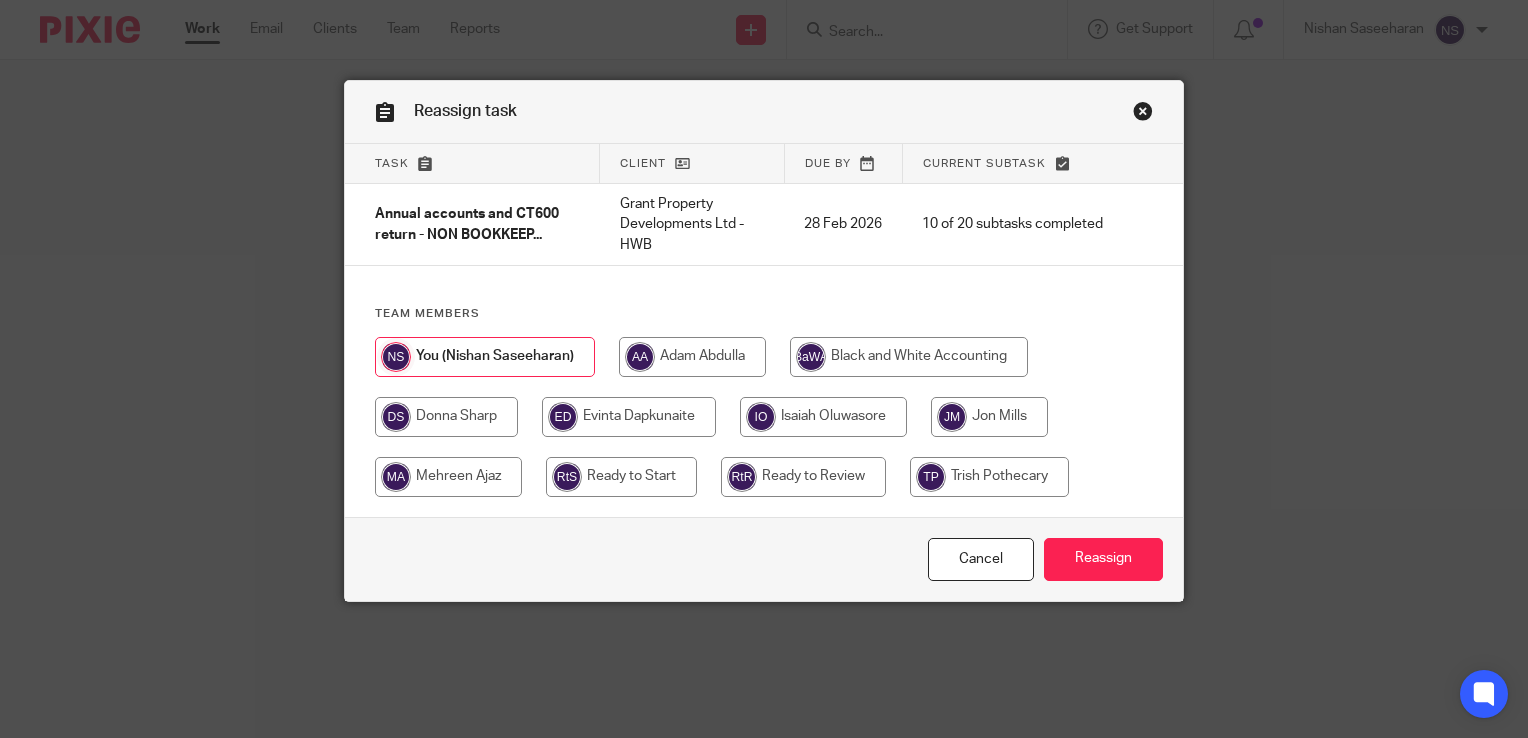 scroll, scrollTop: 0, scrollLeft: 0, axis: both 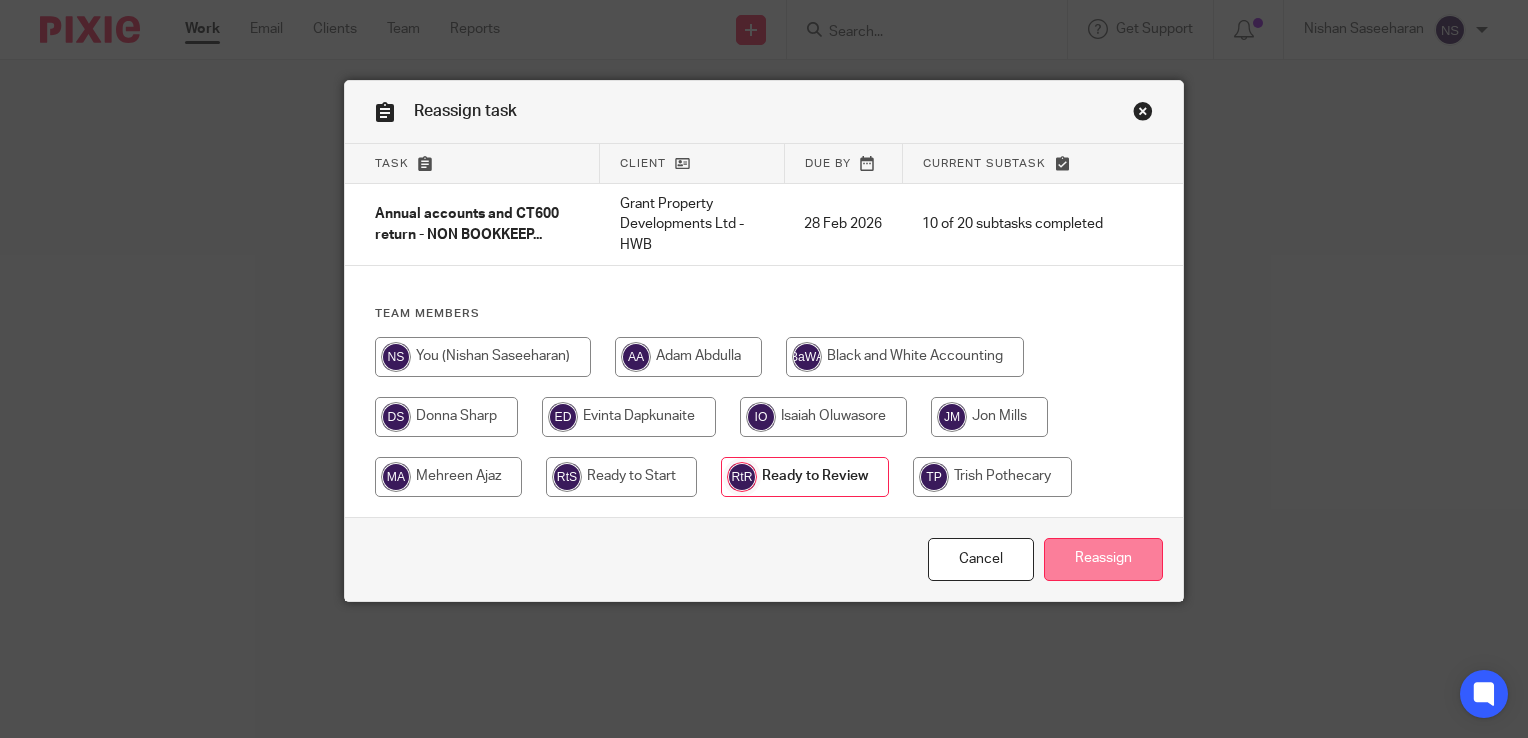 click on "Reassign" at bounding box center (1103, 559) 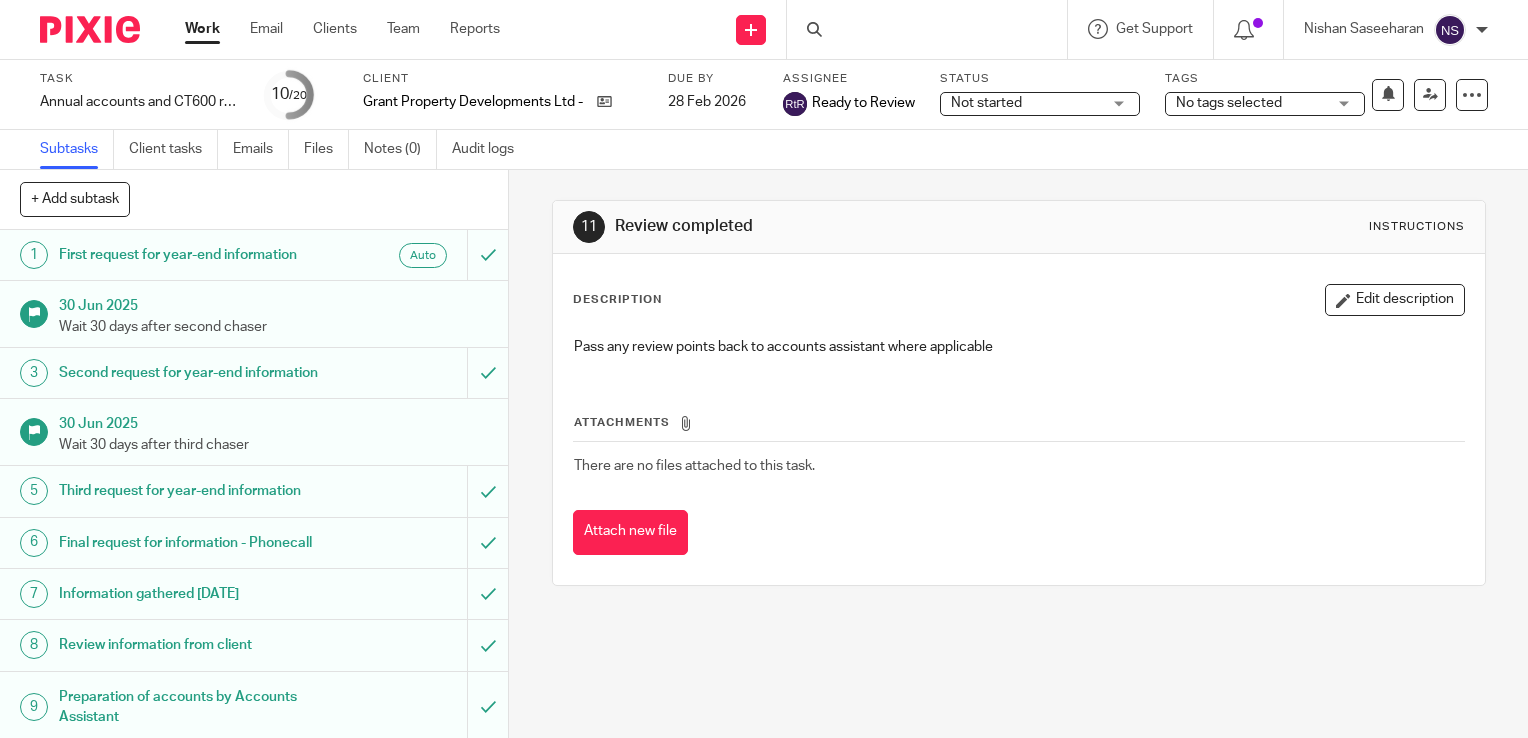 scroll, scrollTop: 0, scrollLeft: 0, axis: both 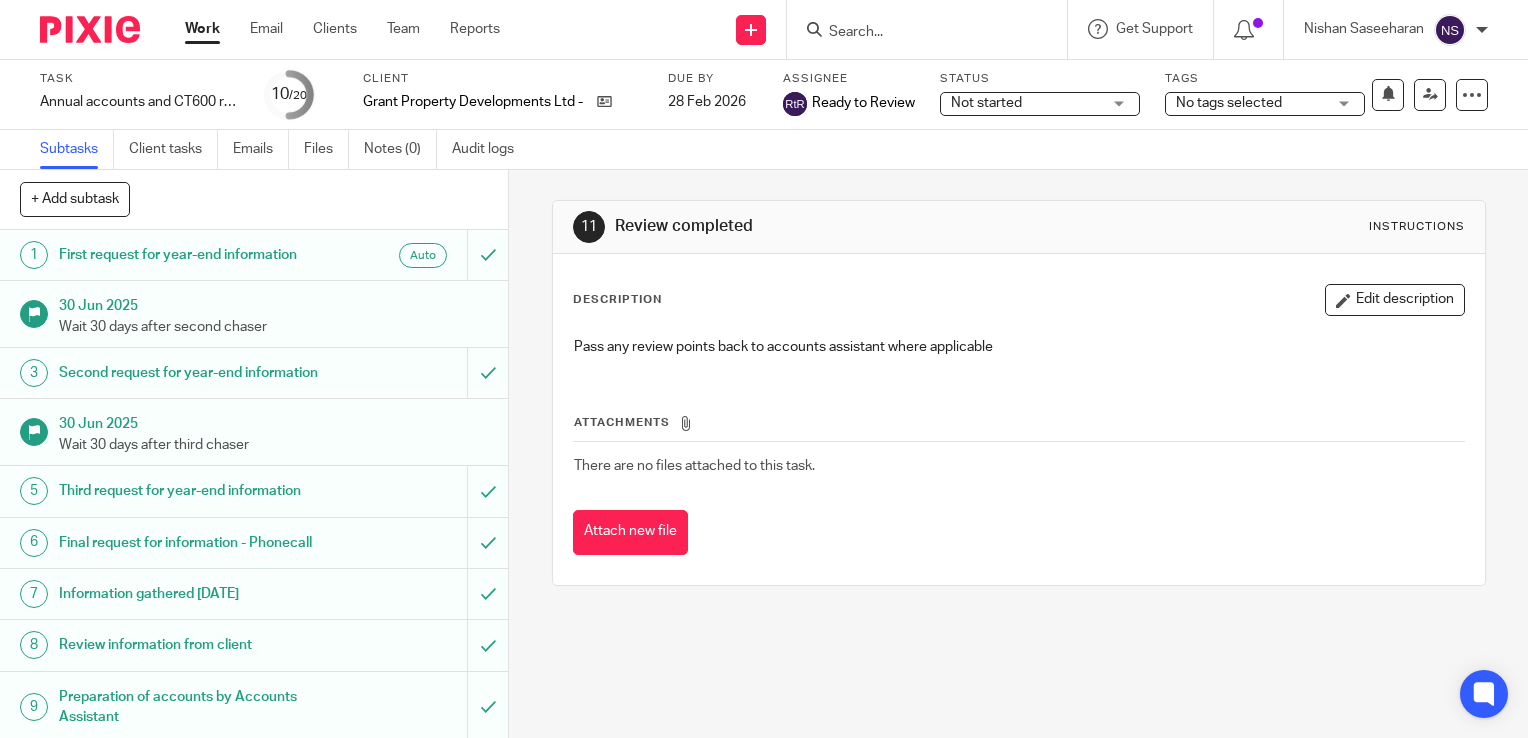 click at bounding box center (90, 29) 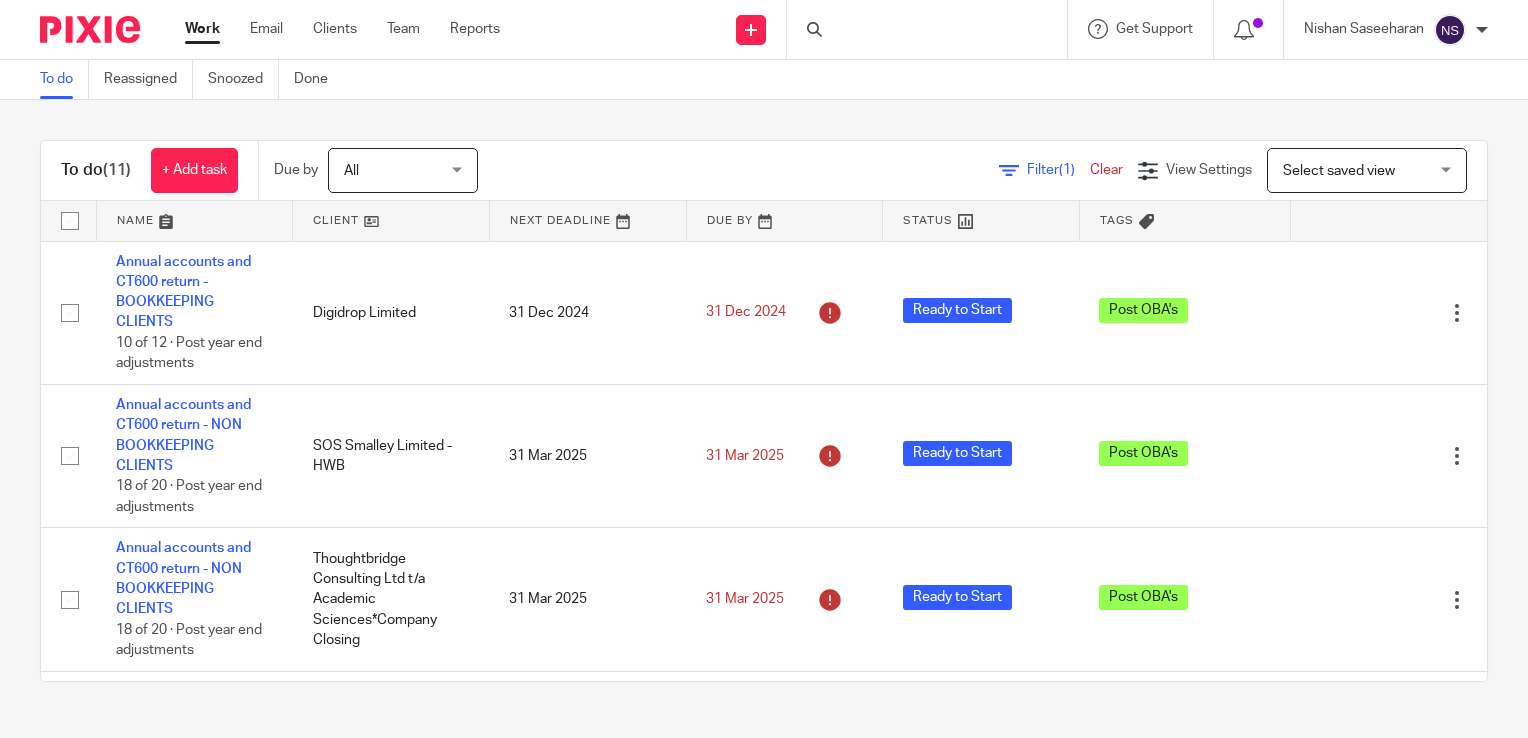 scroll, scrollTop: 0, scrollLeft: 0, axis: both 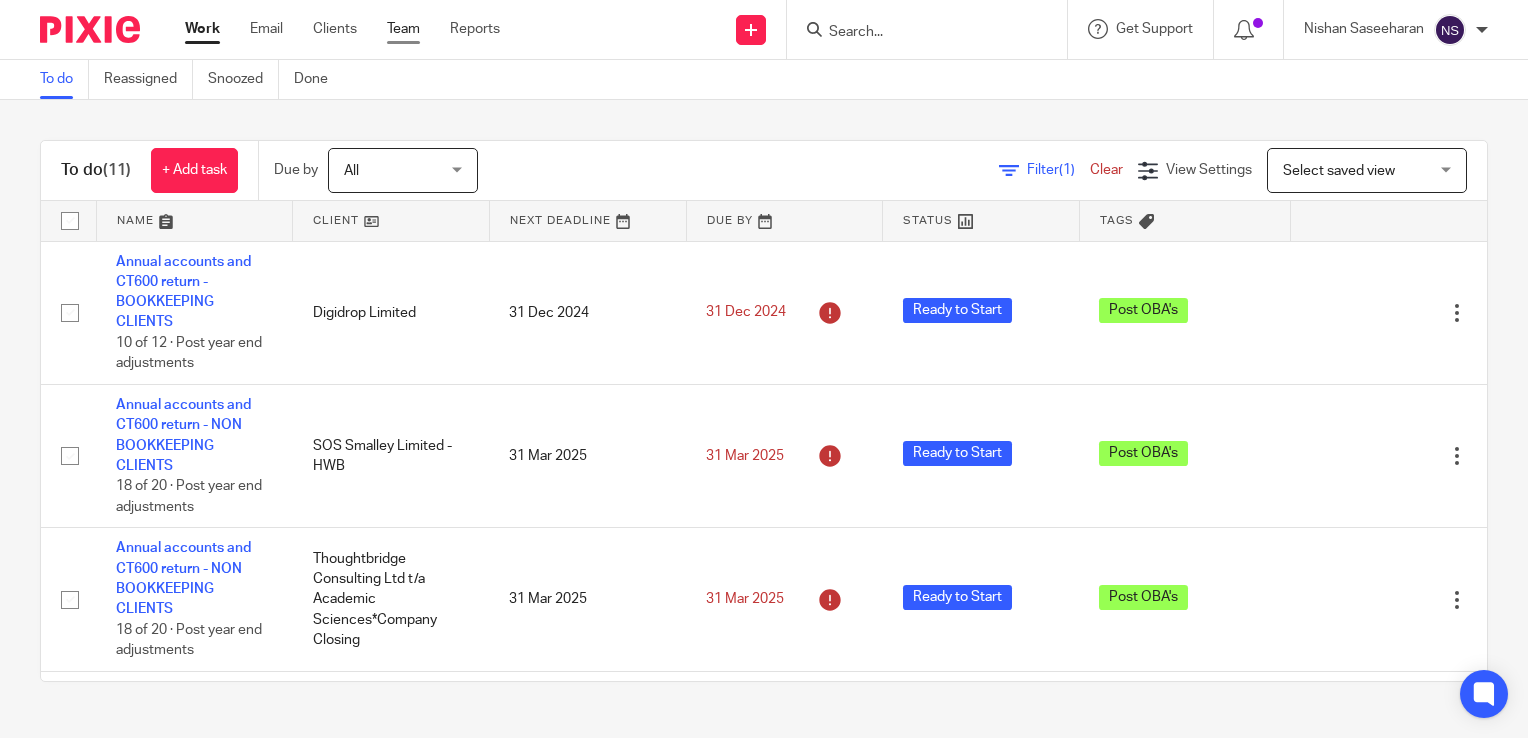 click on "Team" at bounding box center [403, 29] 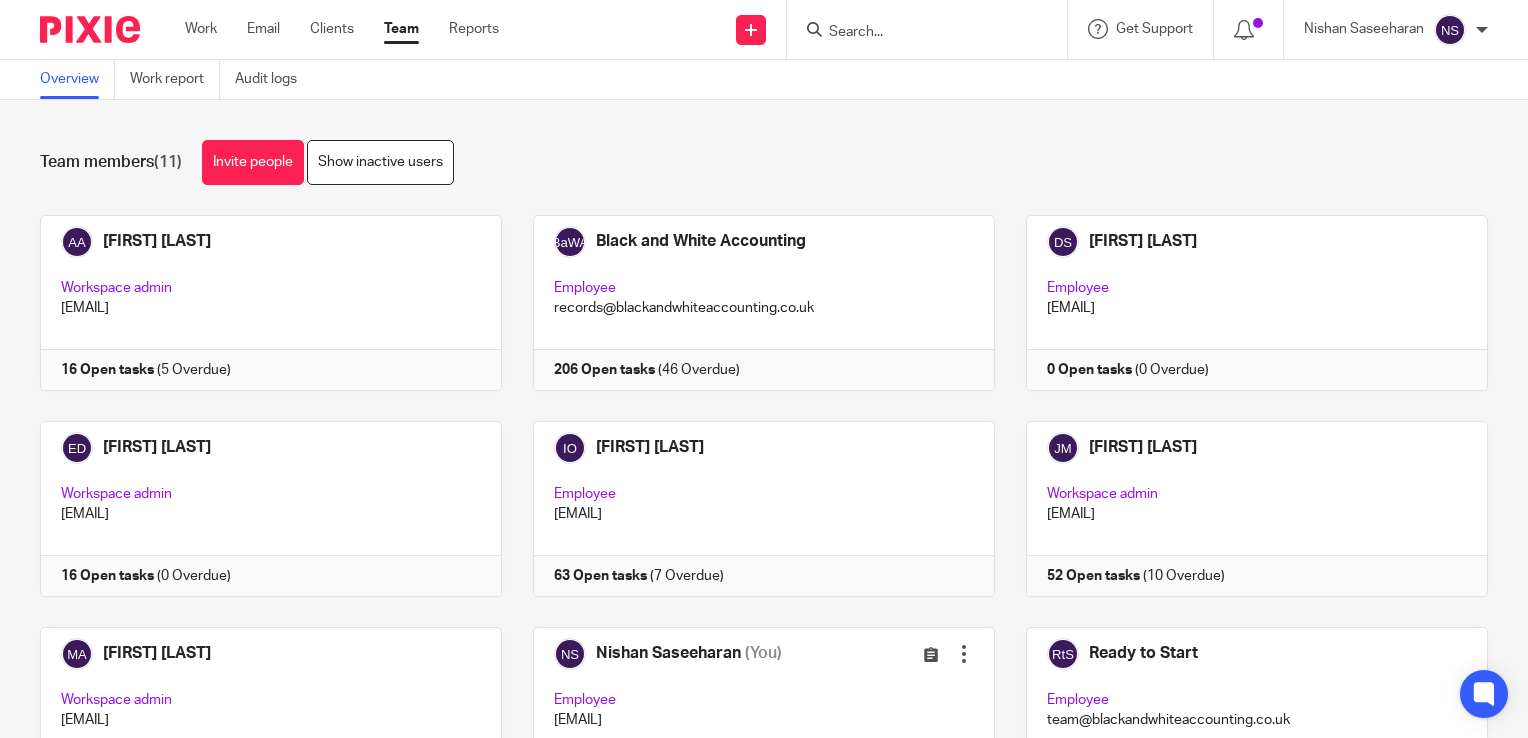 scroll, scrollTop: 0, scrollLeft: 0, axis: both 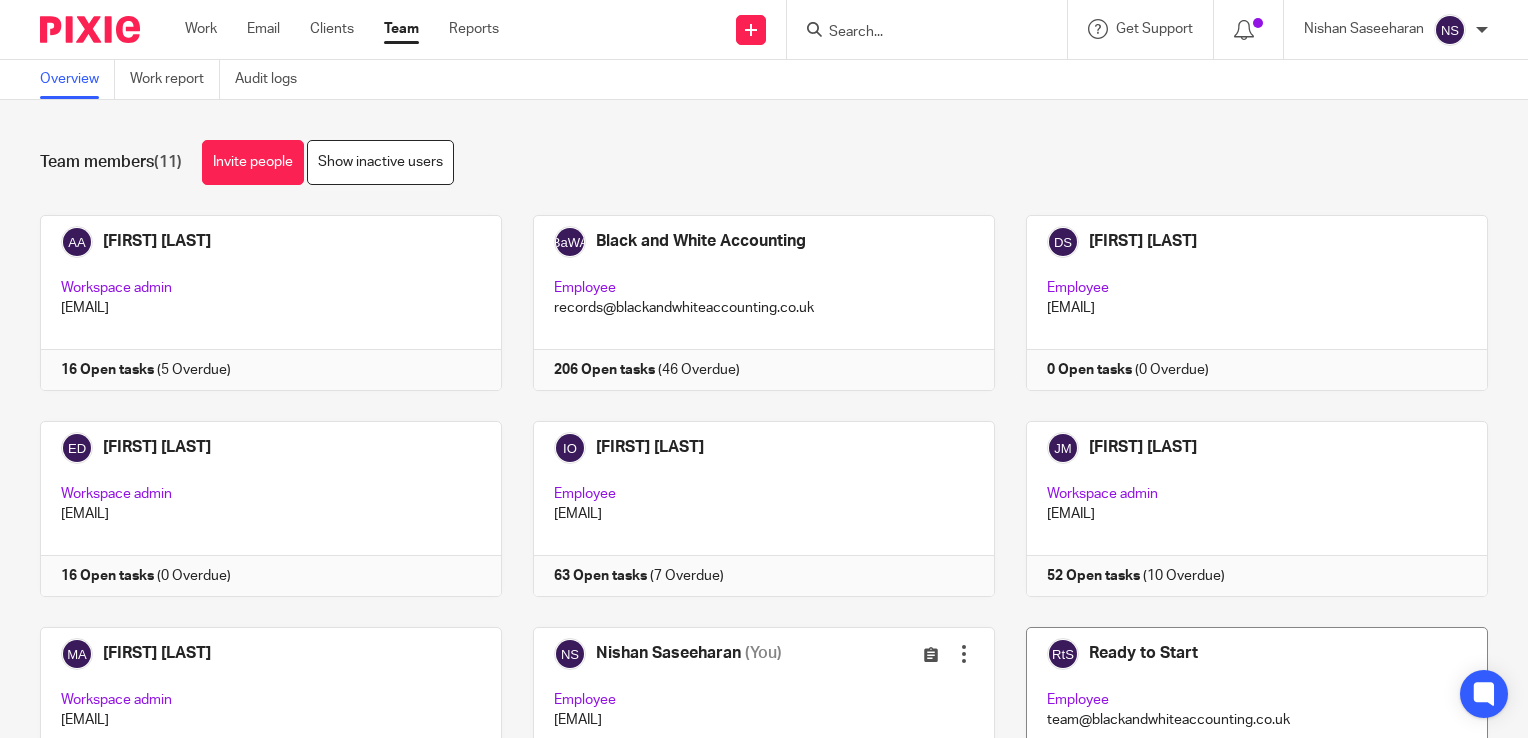 click at bounding box center [1241, 715] 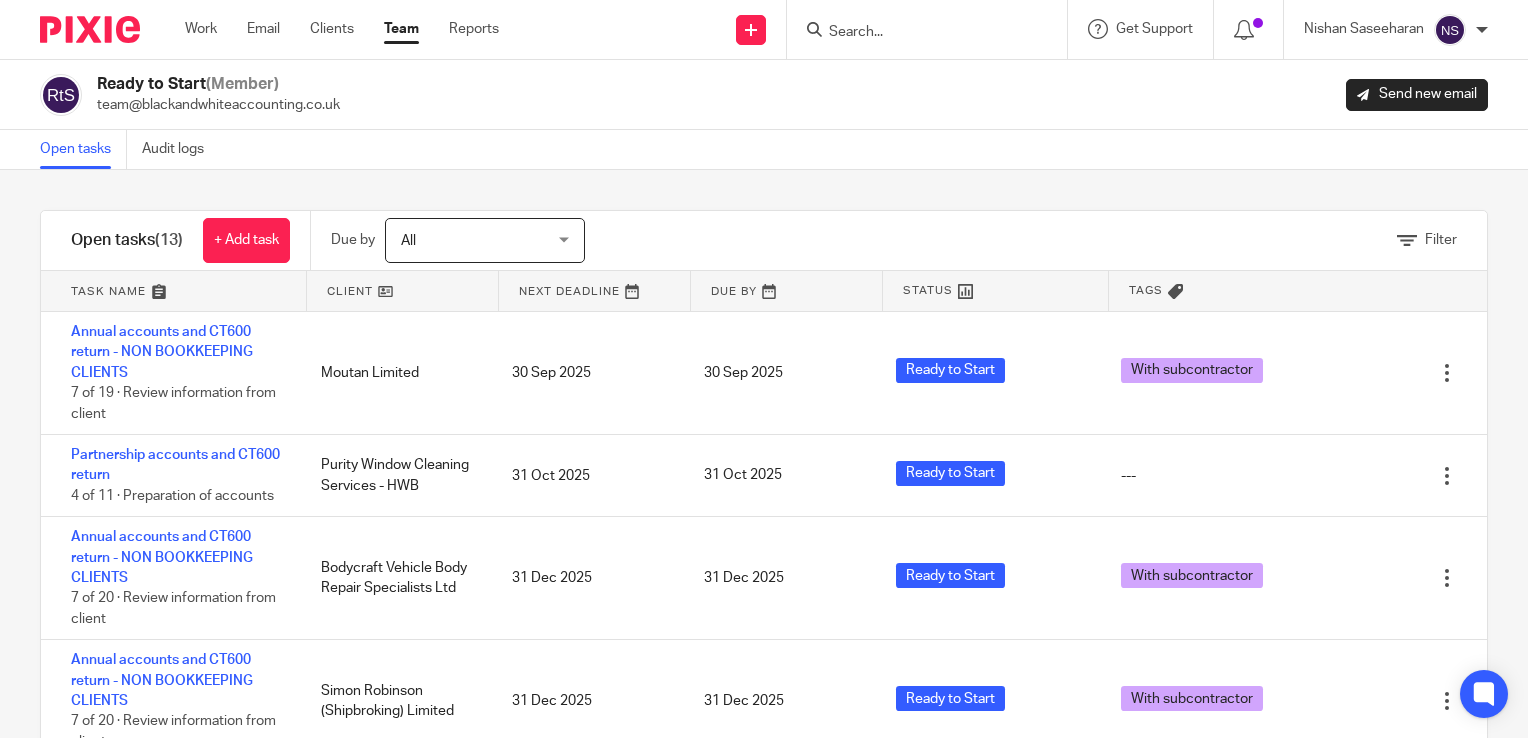 scroll, scrollTop: 0, scrollLeft: 0, axis: both 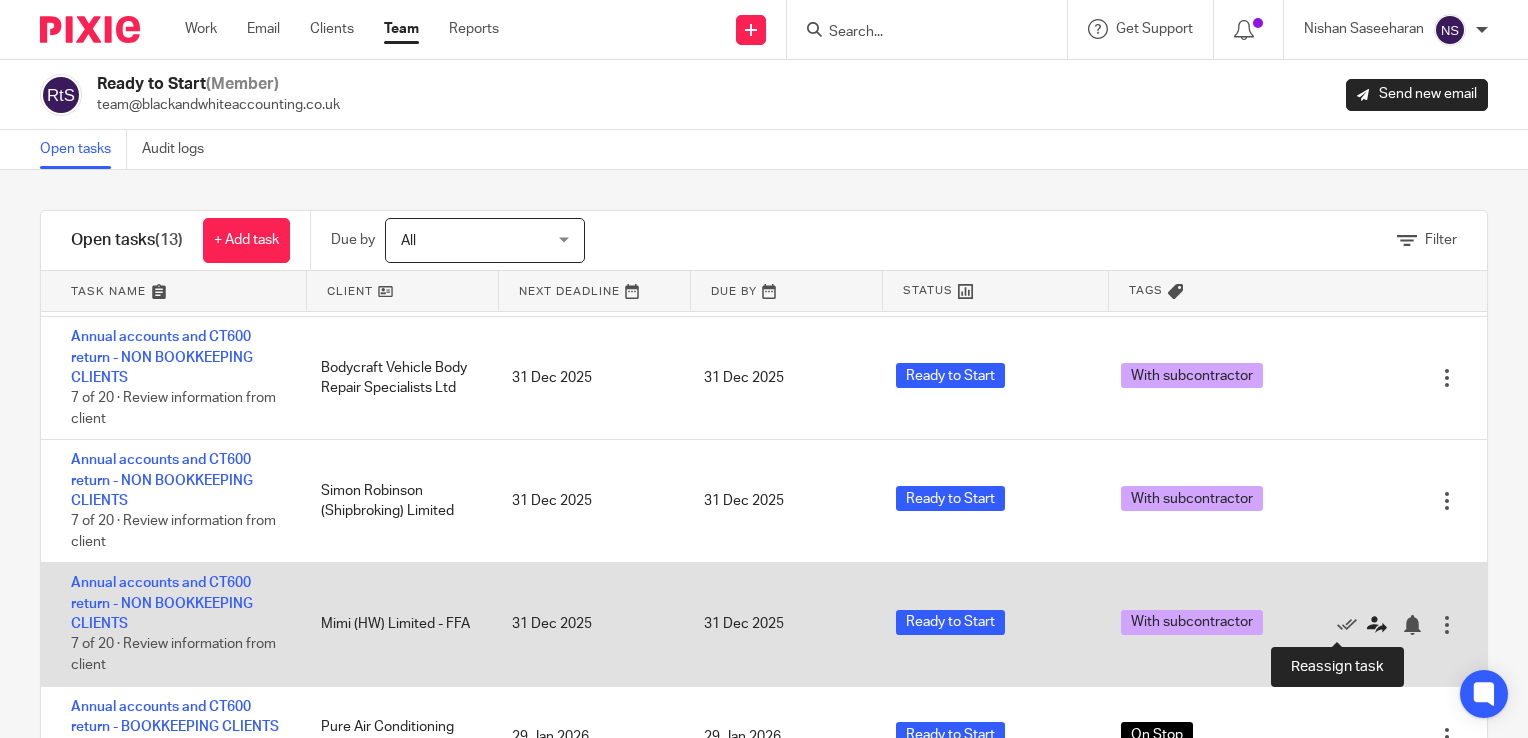 click at bounding box center [1377, 625] 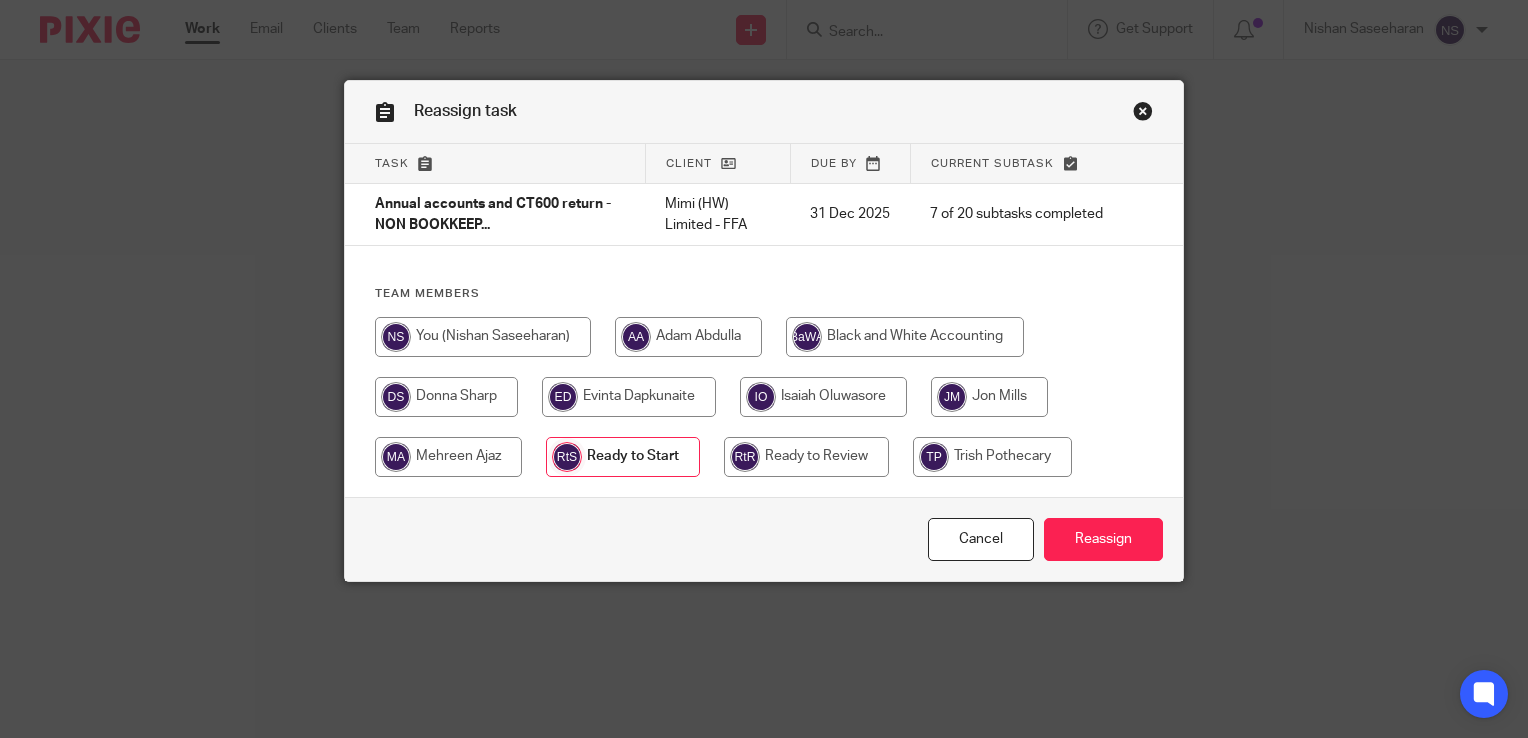 scroll, scrollTop: 0, scrollLeft: 0, axis: both 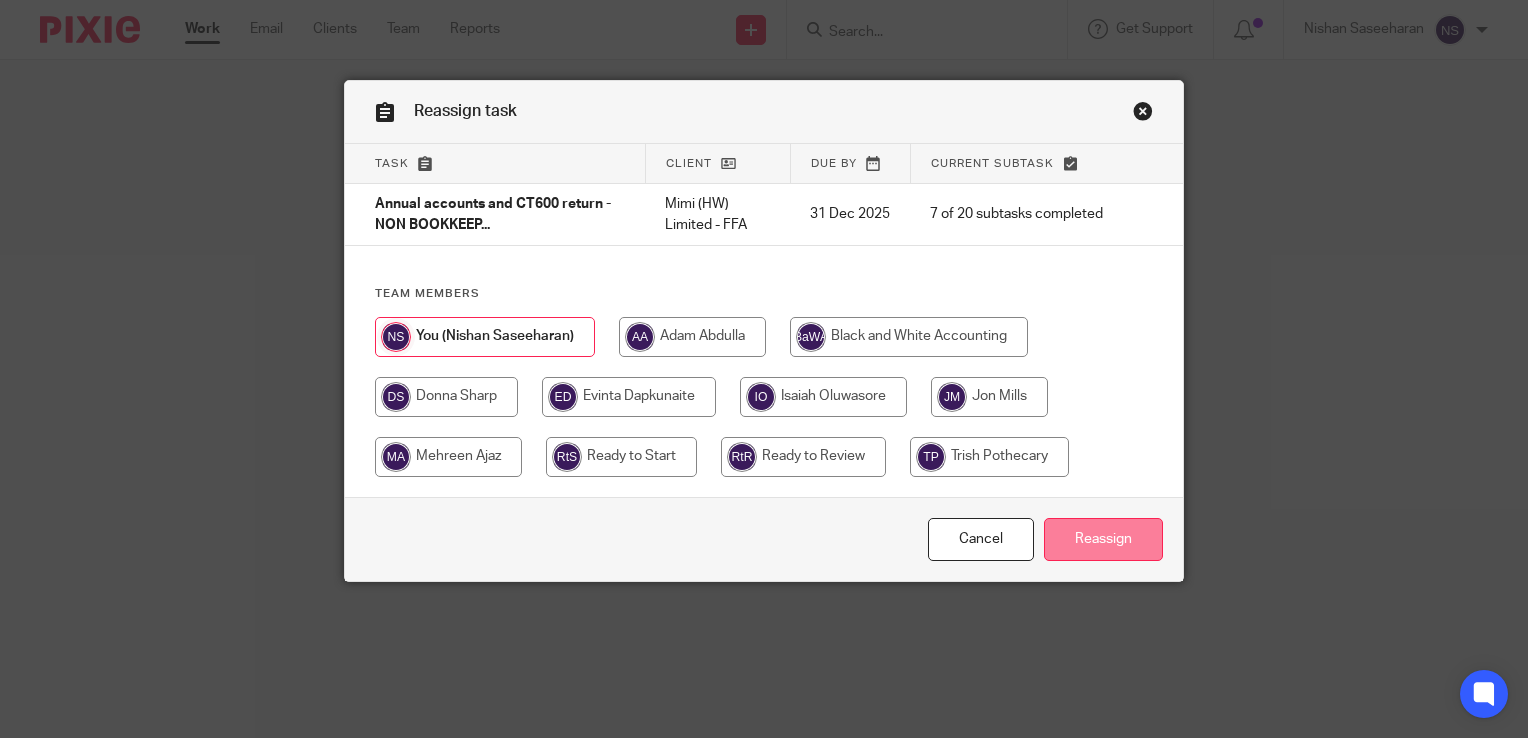 click on "Reassign" at bounding box center (1103, 539) 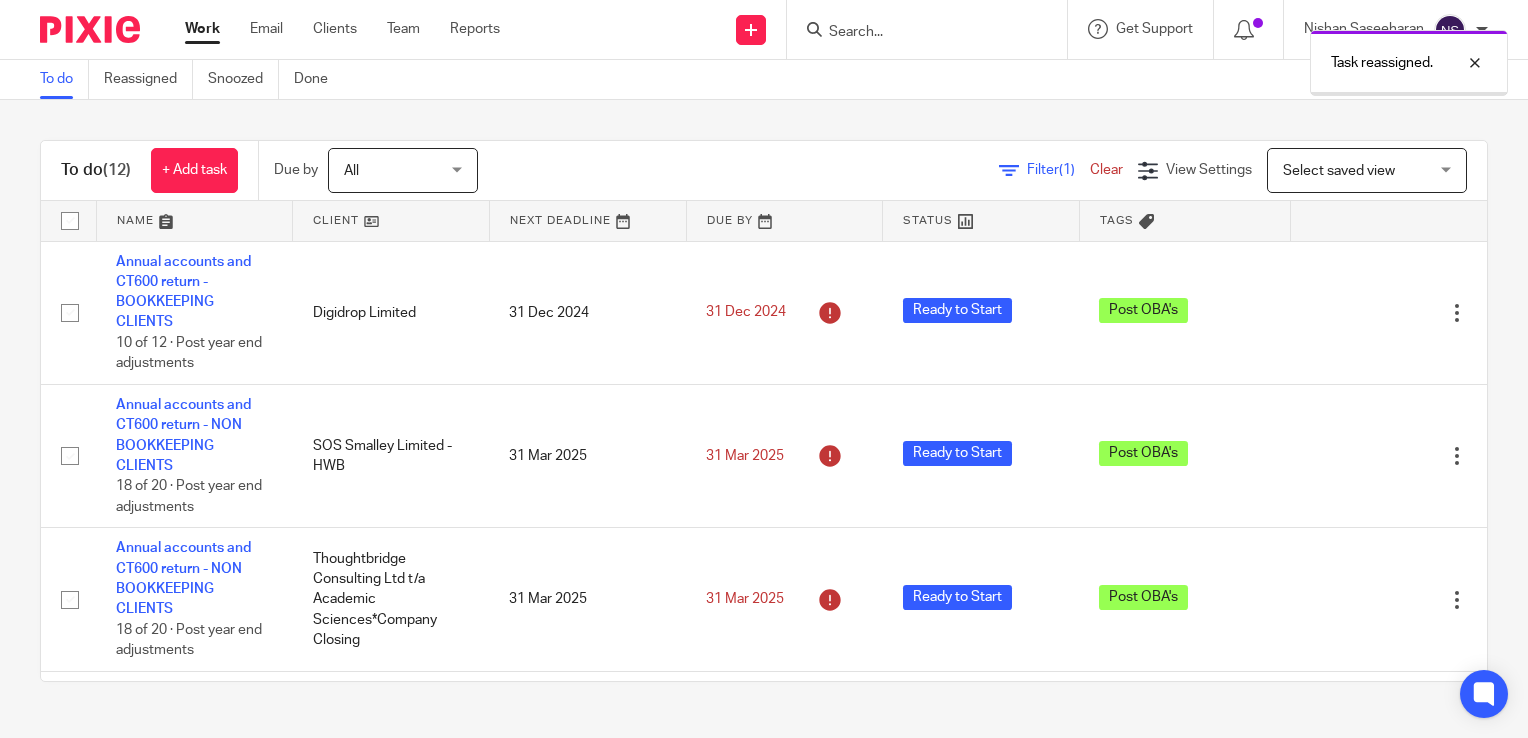 scroll, scrollTop: 0, scrollLeft: 0, axis: both 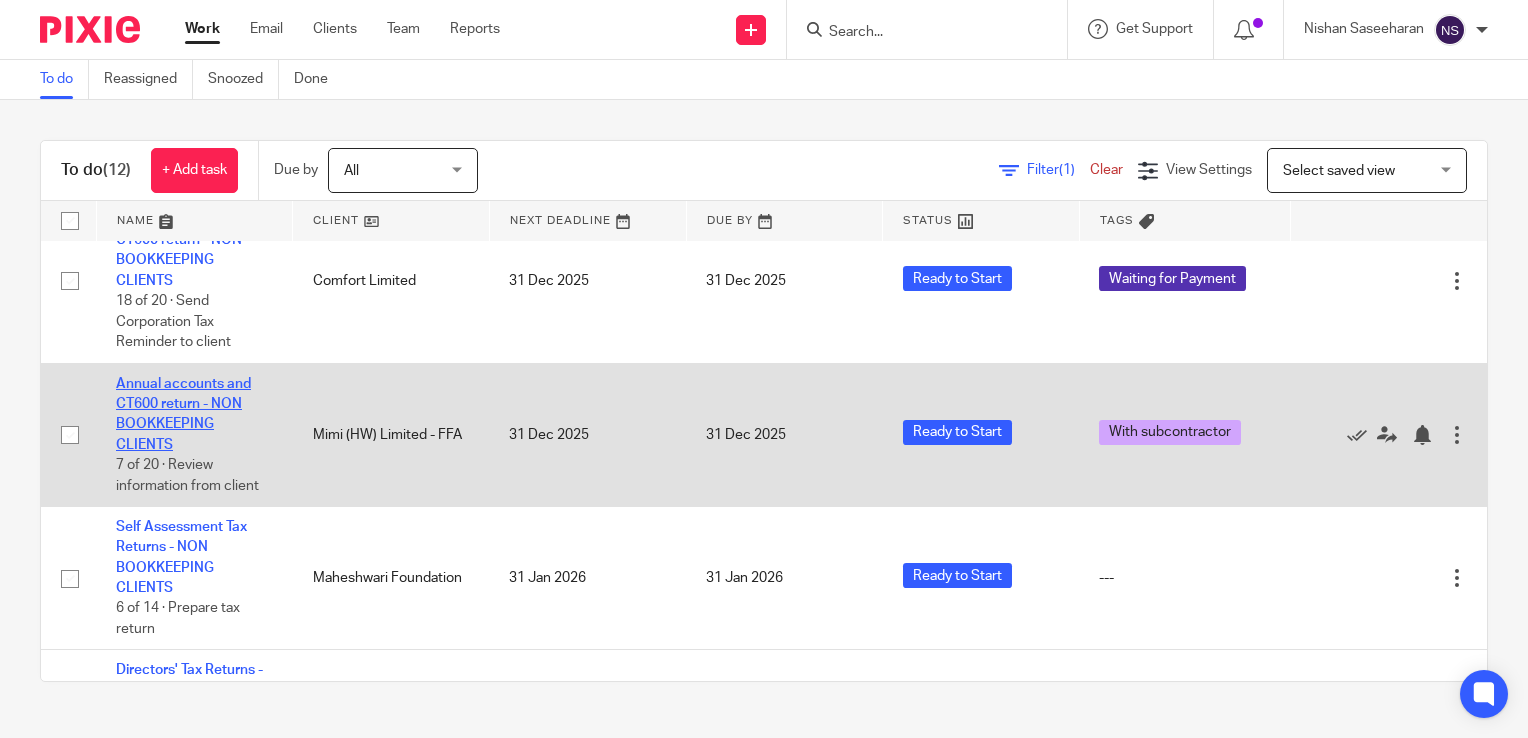 click on "Annual accounts and CT600 return - NON BOOKKEEPING CLIENTS" at bounding box center [183, 414] 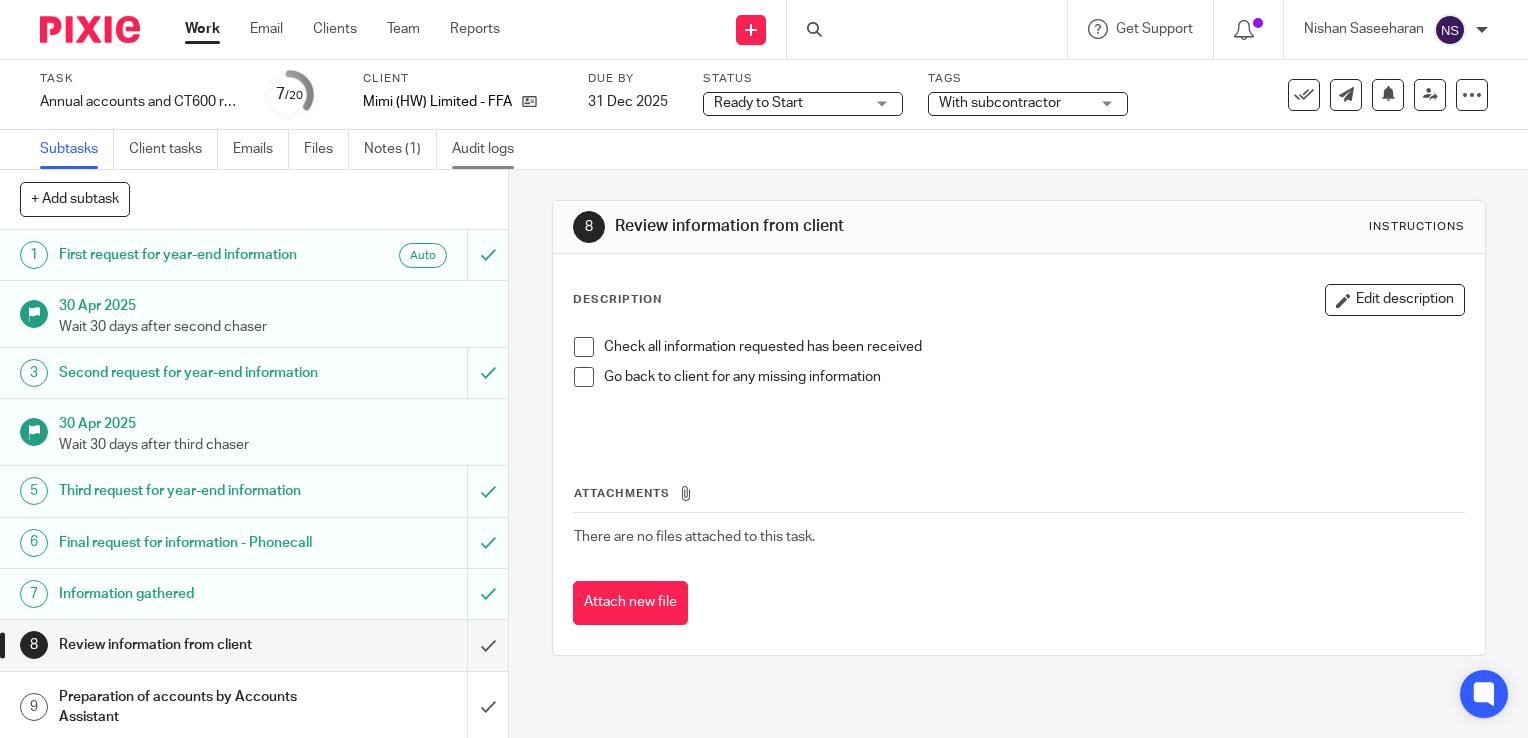scroll, scrollTop: 0, scrollLeft: 0, axis: both 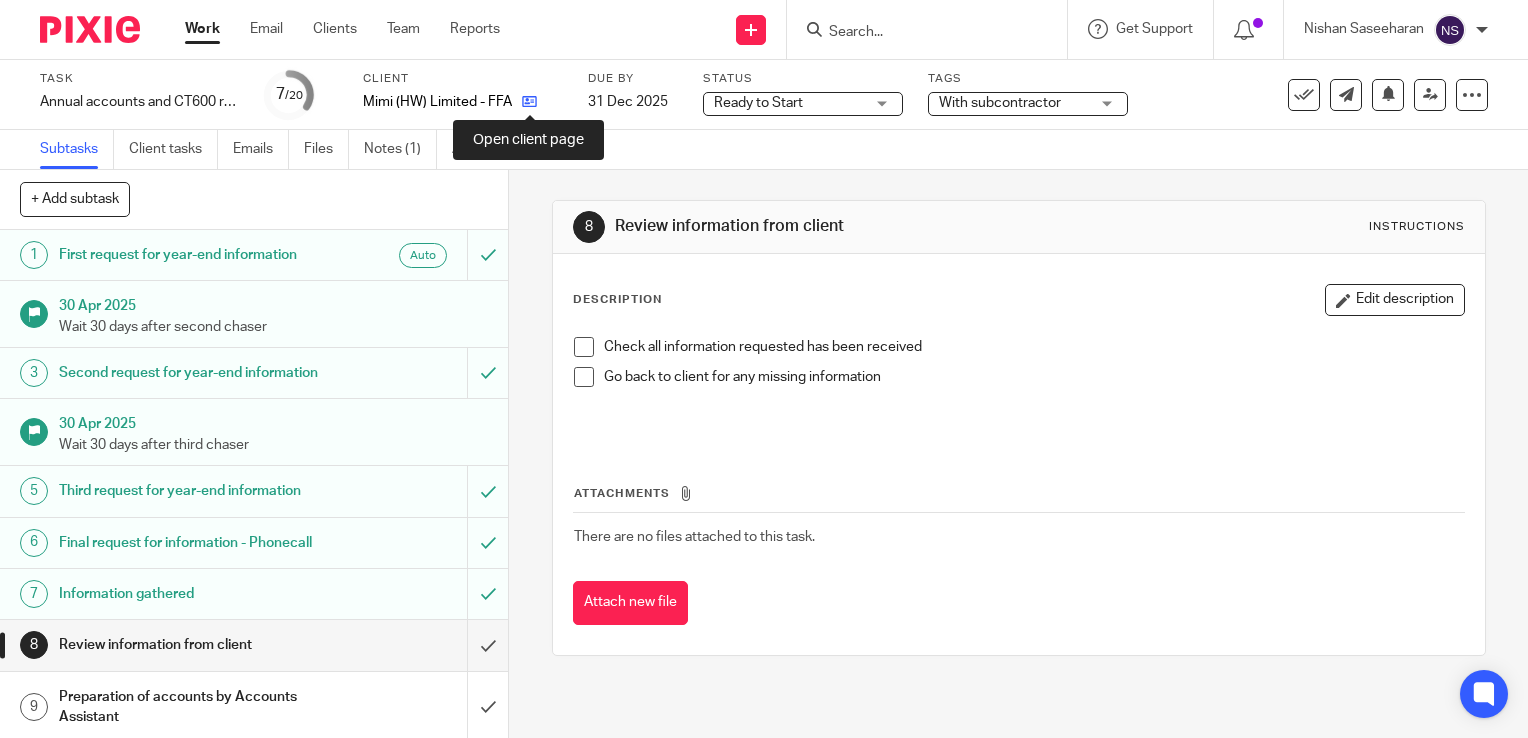 click at bounding box center [529, 101] 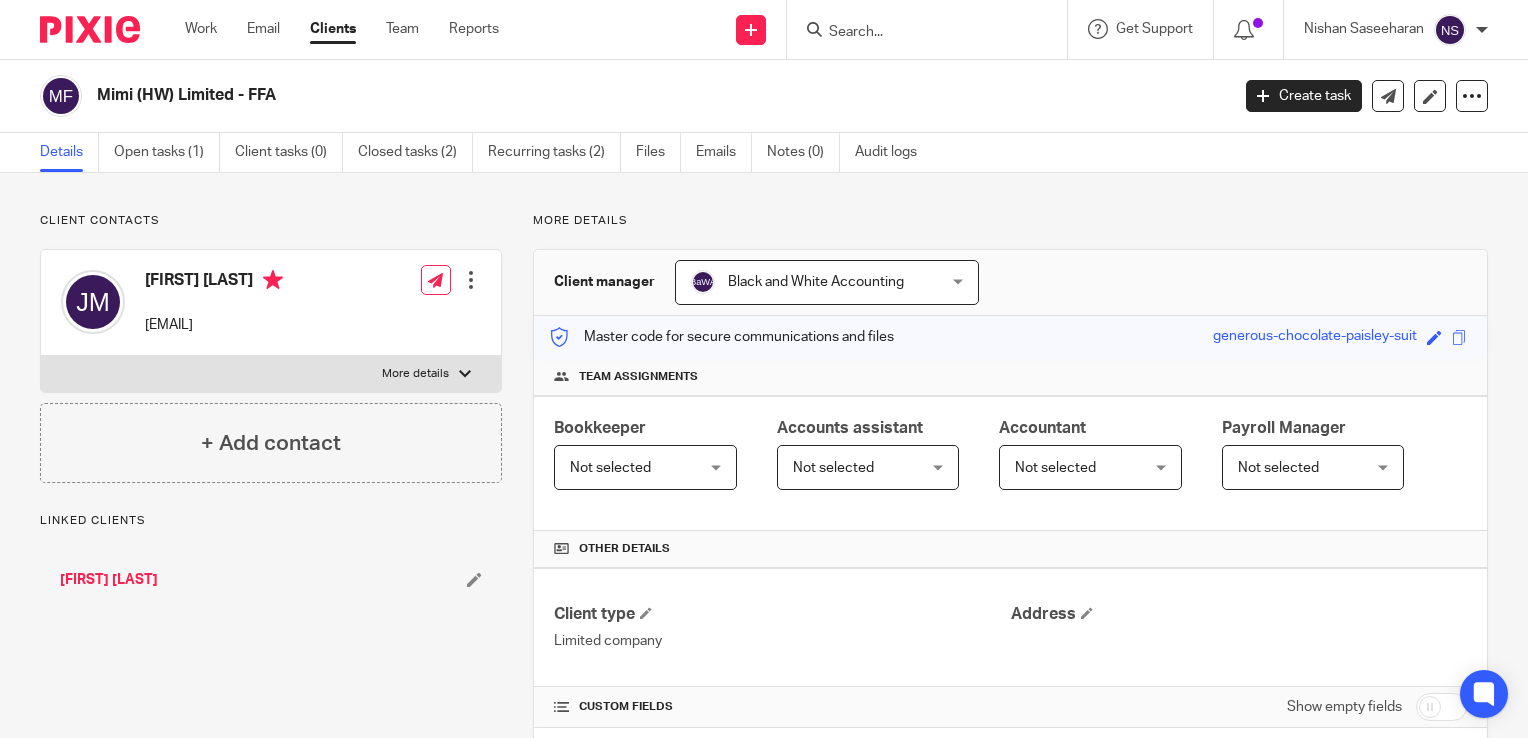 scroll, scrollTop: 0, scrollLeft: 0, axis: both 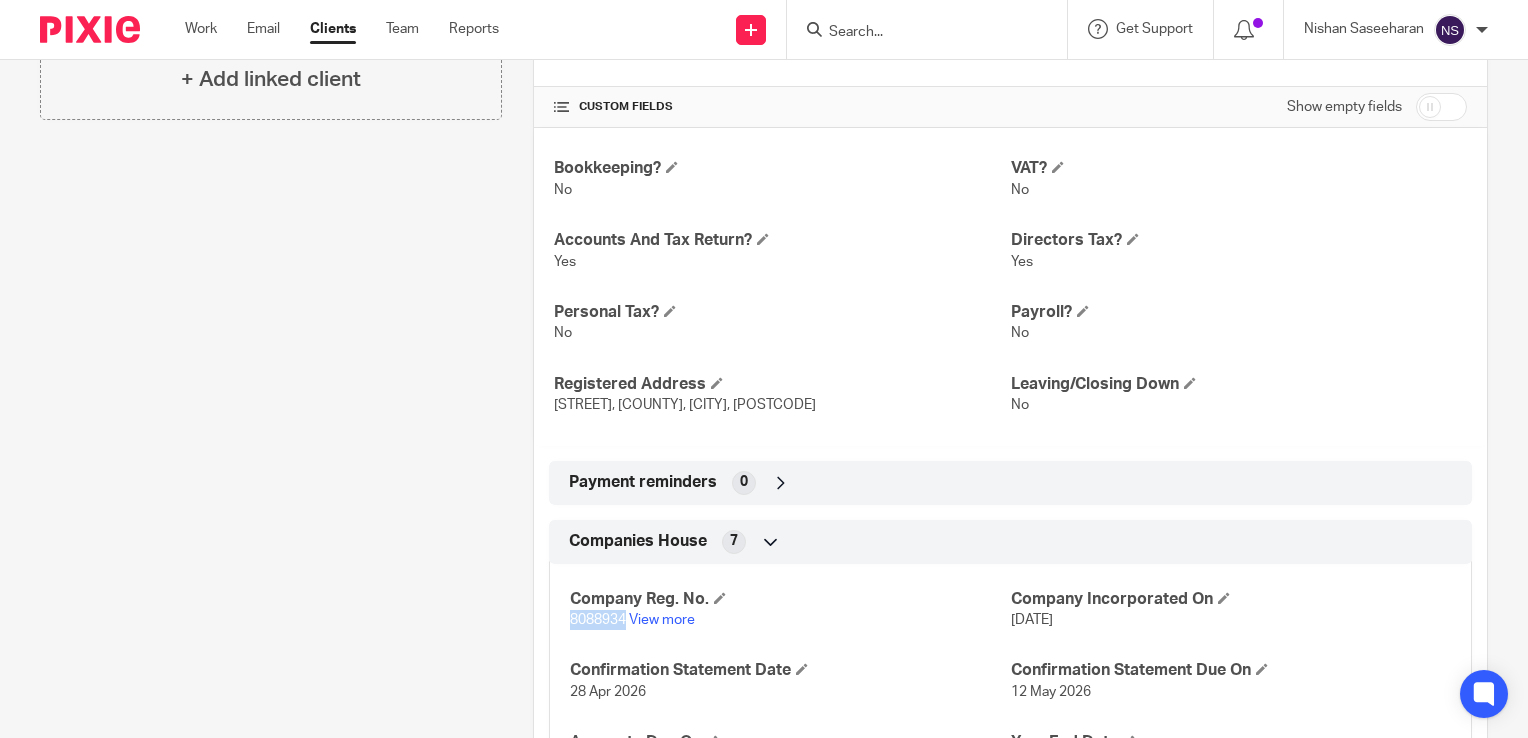 drag, startPoint x: 556, startPoint y: 620, endPoint x: 620, endPoint y: 615, distance: 64.195015 